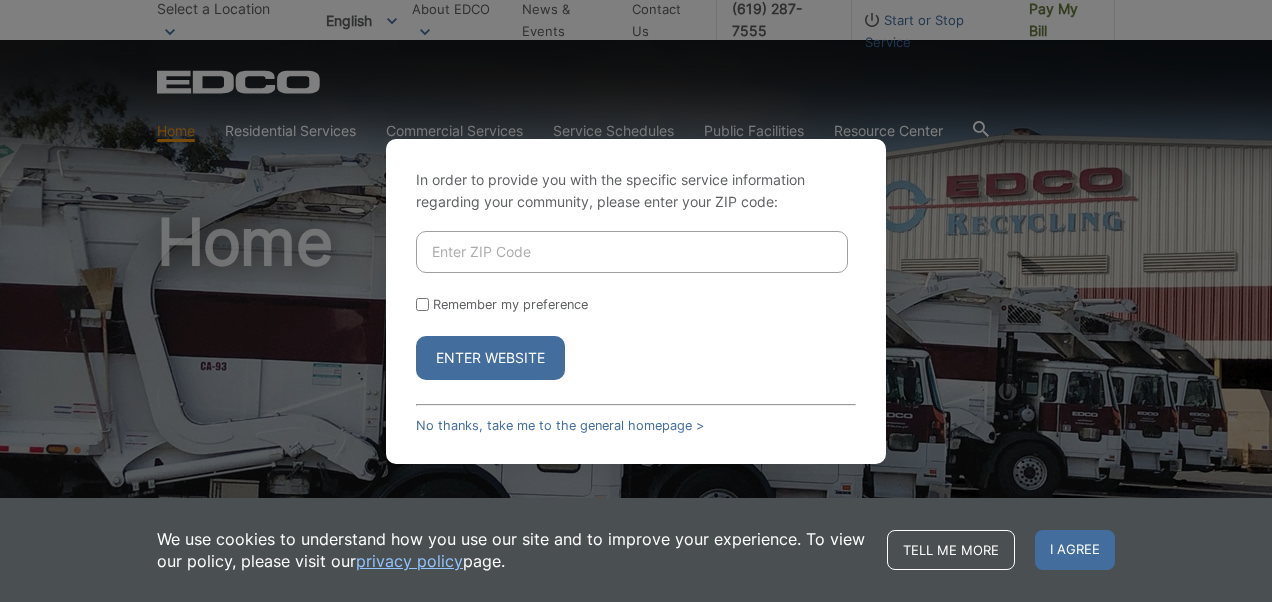scroll, scrollTop: 0, scrollLeft: 0, axis: both 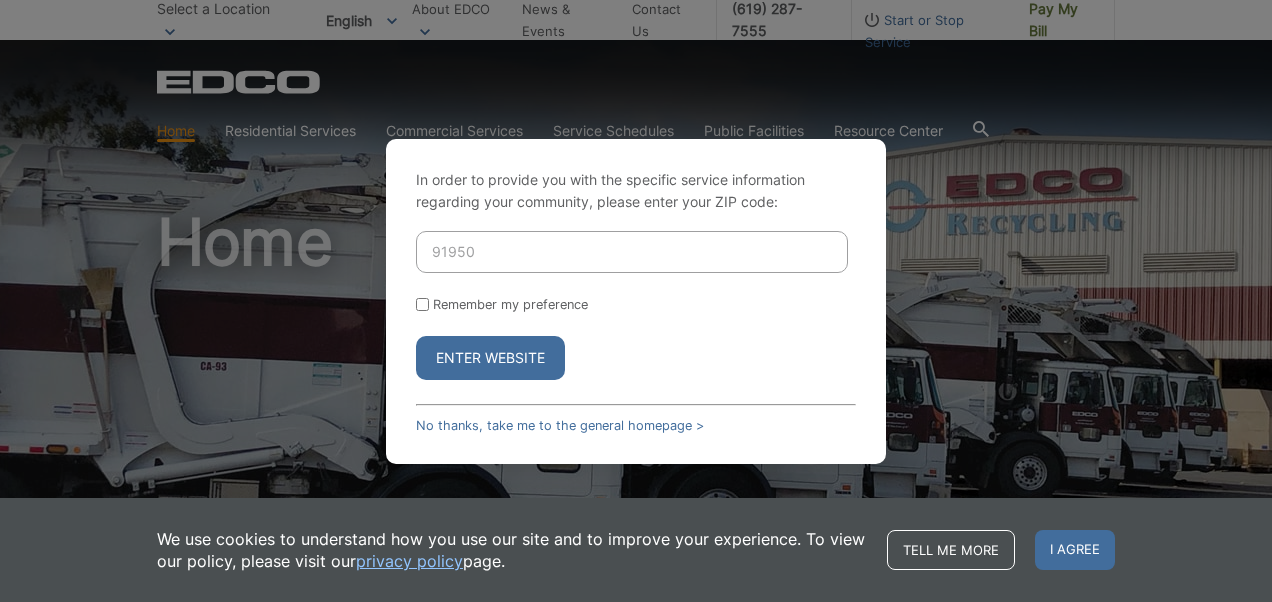 click on "Enter Website" at bounding box center [490, 358] 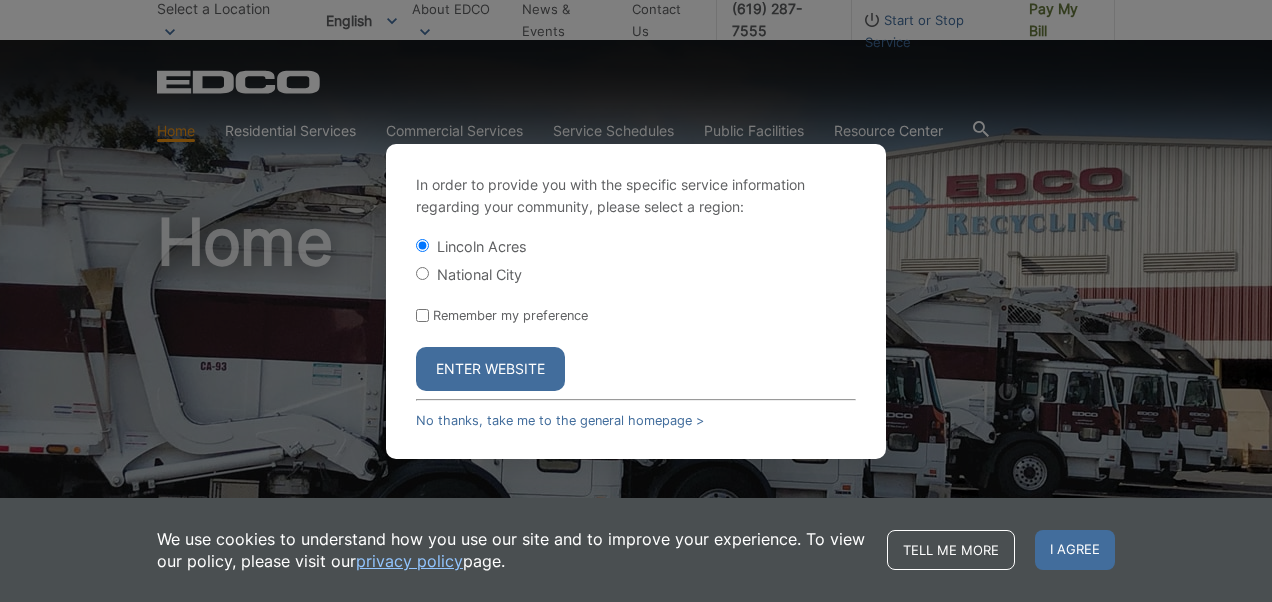 click on "Enter Website" at bounding box center (490, 369) 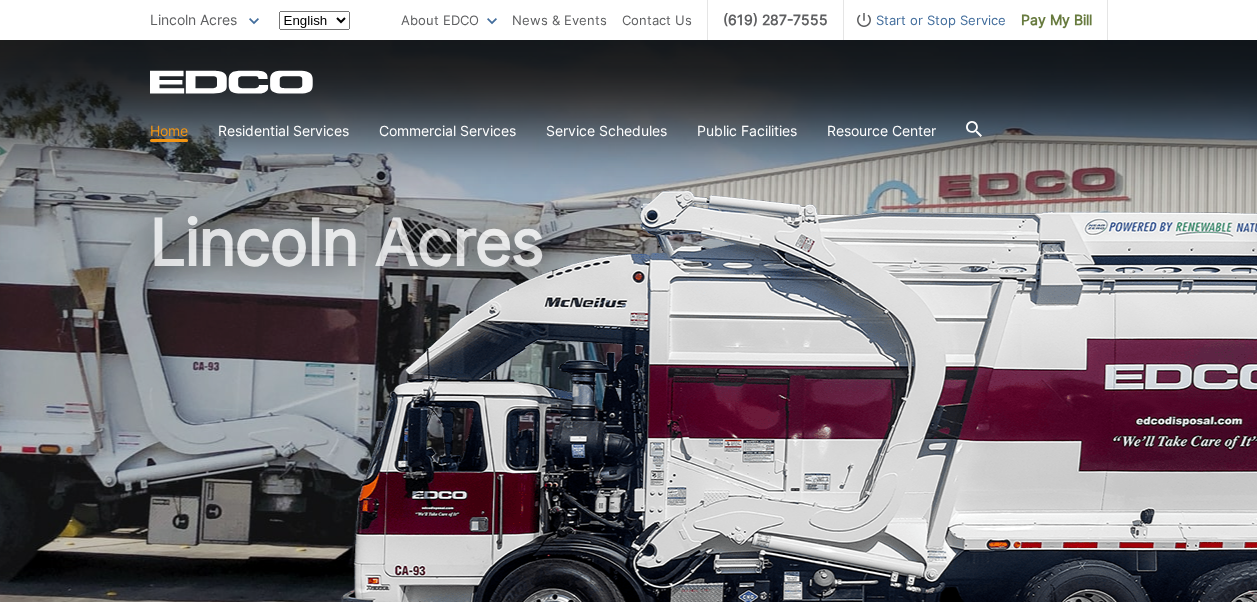 scroll, scrollTop: 0, scrollLeft: 0, axis: both 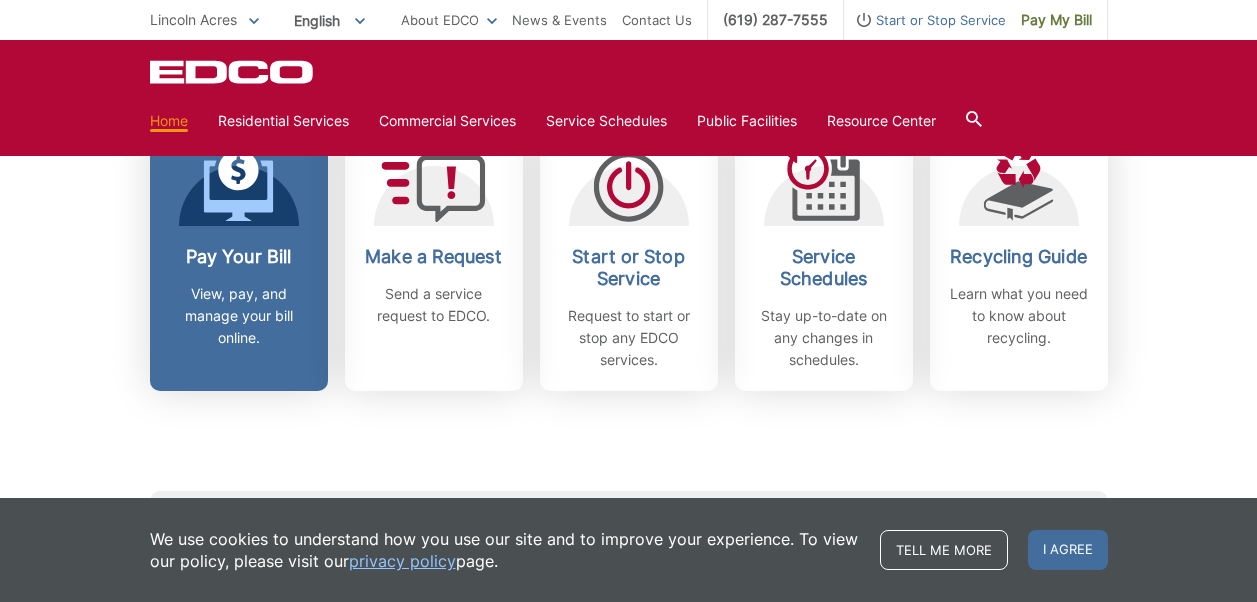 click at bounding box center [239, 186] 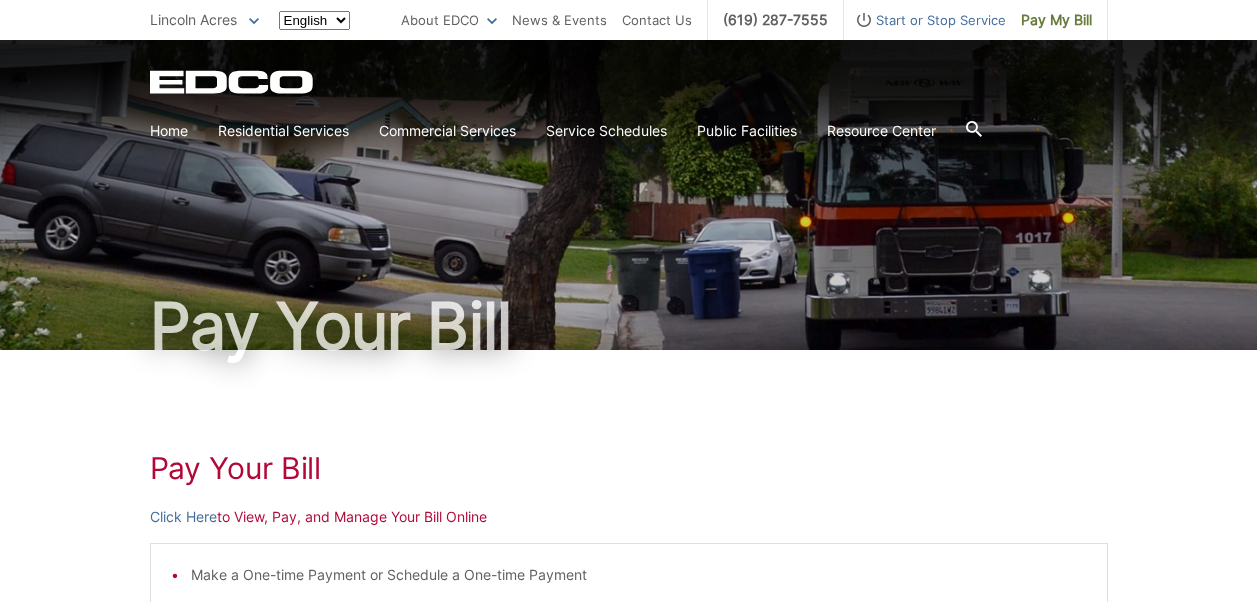 scroll, scrollTop: 0, scrollLeft: 0, axis: both 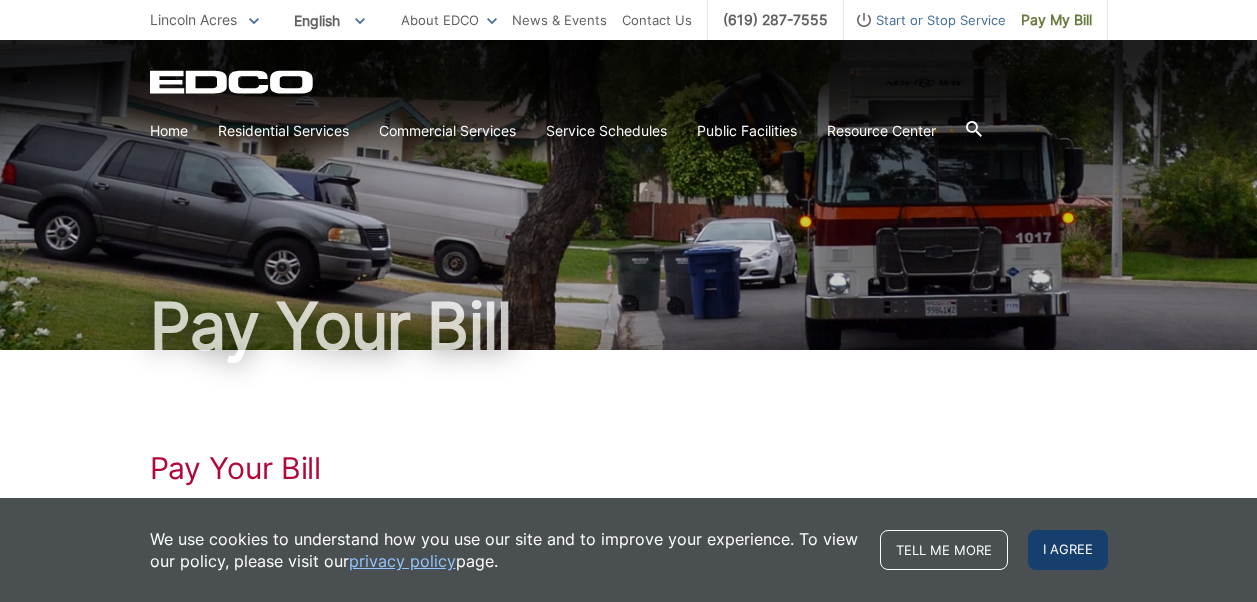 click on "I agree" at bounding box center [1068, 550] 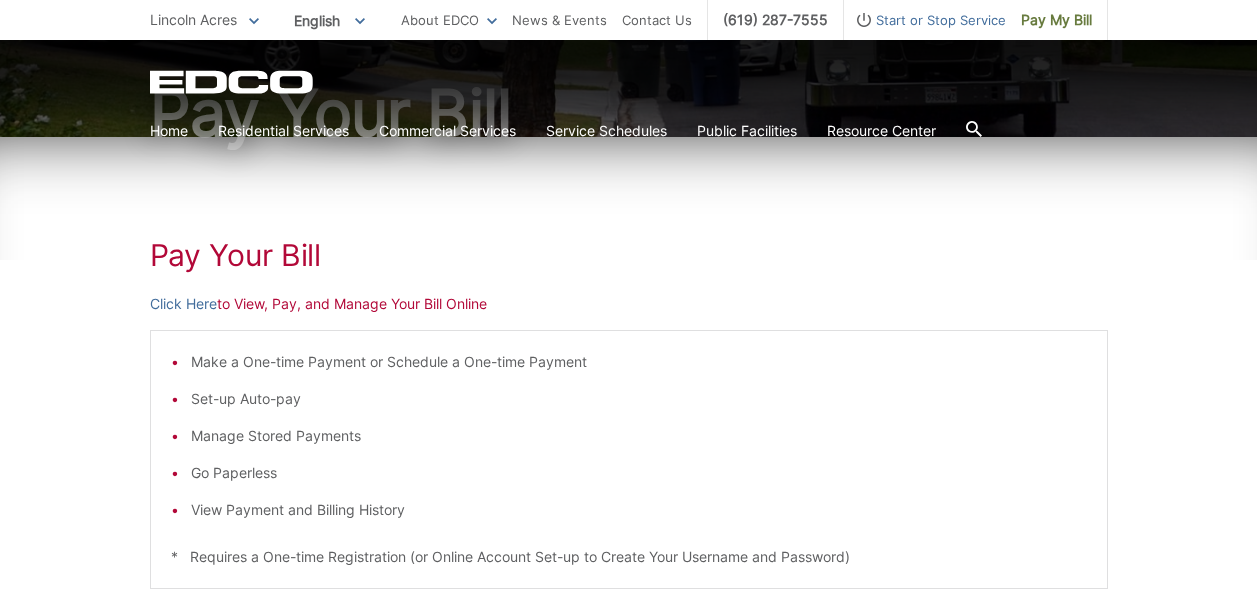 scroll, scrollTop: 215, scrollLeft: 0, axis: vertical 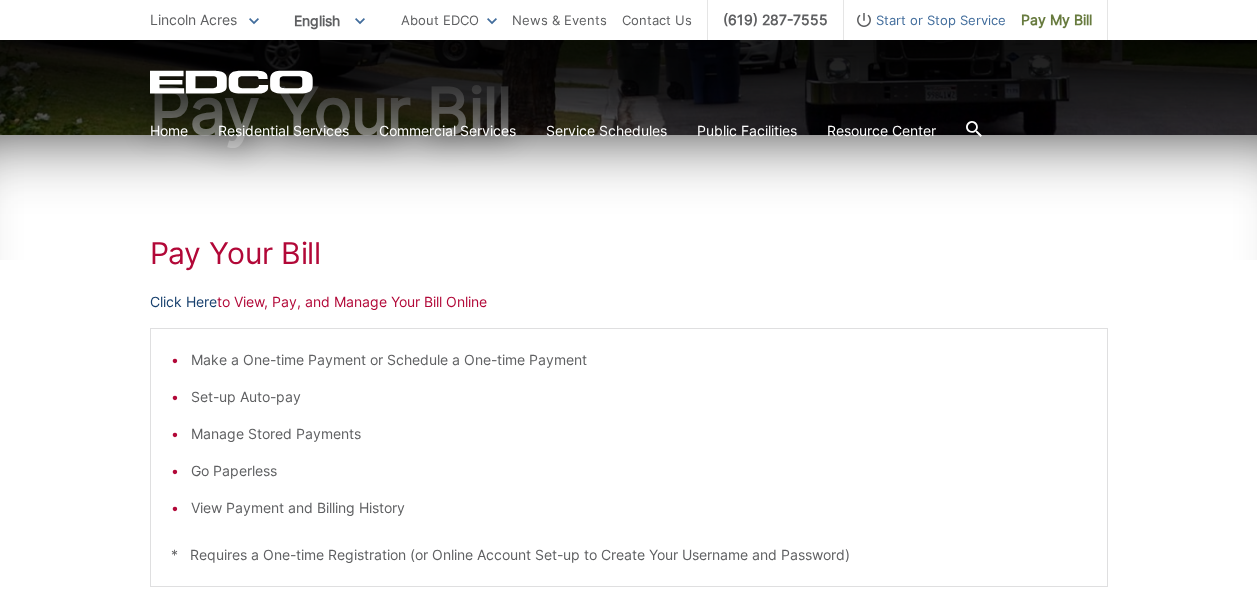 click on "Click Here" at bounding box center [183, 302] 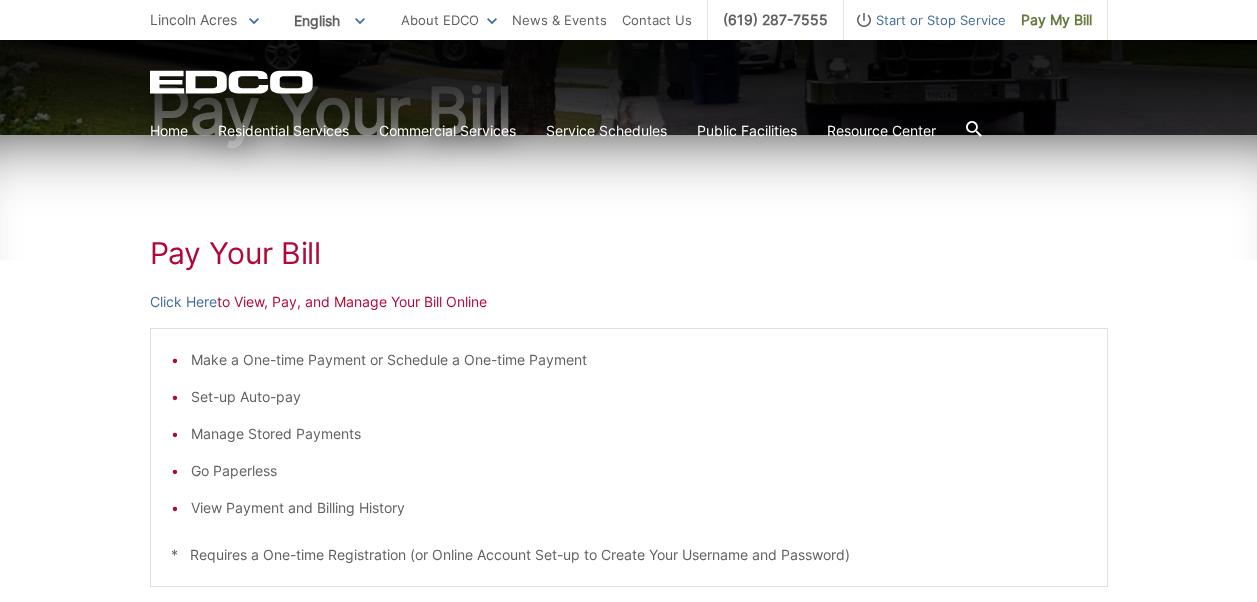 click on "Lincoln Acres" at bounding box center [193, 19] 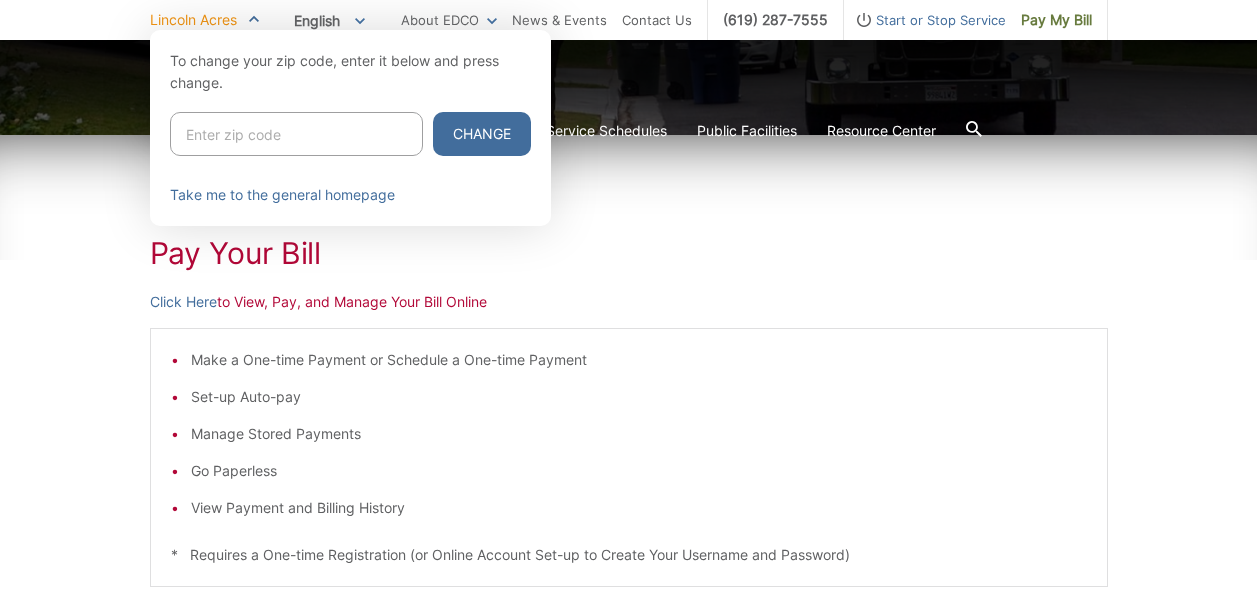 click at bounding box center (296, 134) 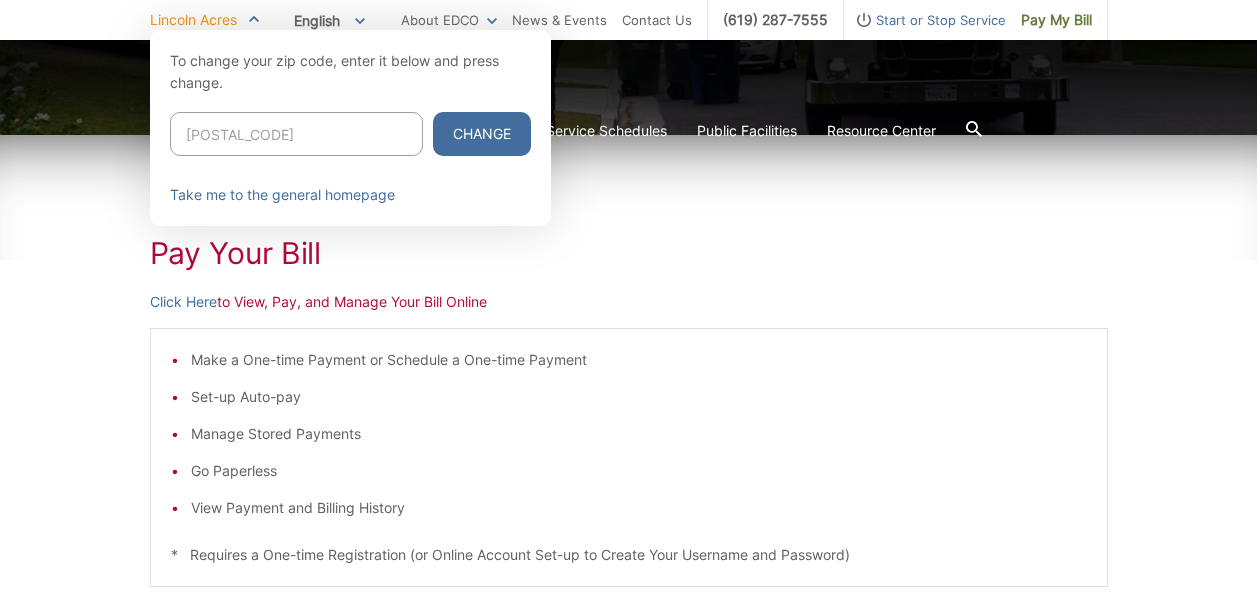 type on "92003" 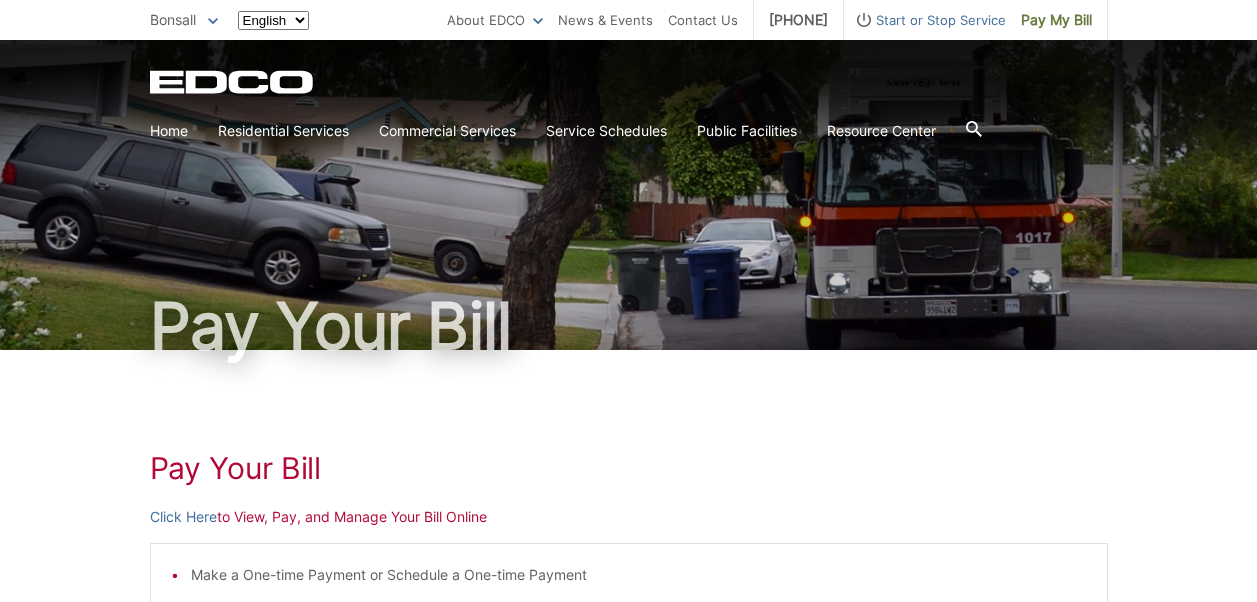 scroll, scrollTop: 0, scrollLeft: 0, axis: both 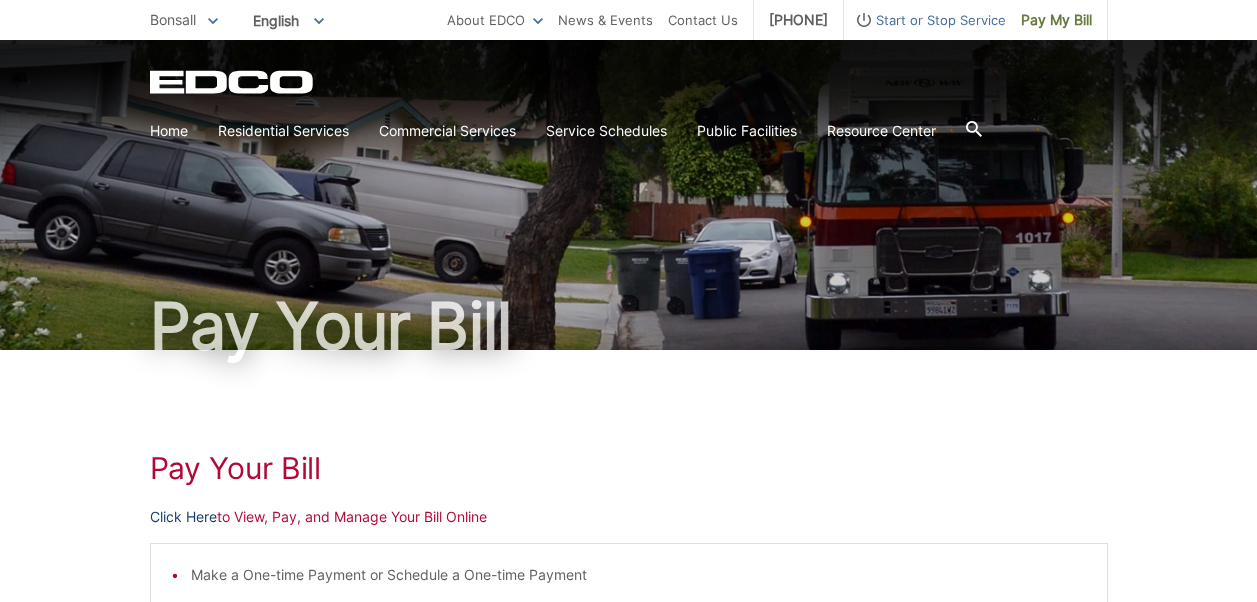click on "Click Here" at bounding box center [183, 517] 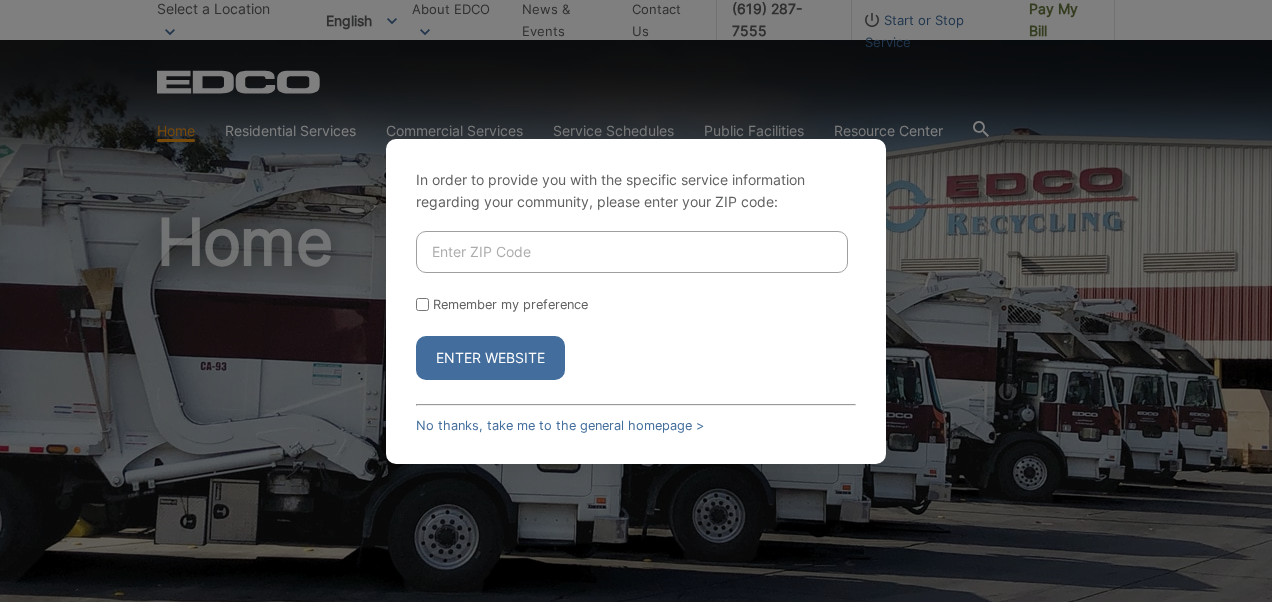scroll, scrollTop: 0, scrollLeft: 0, axis: both 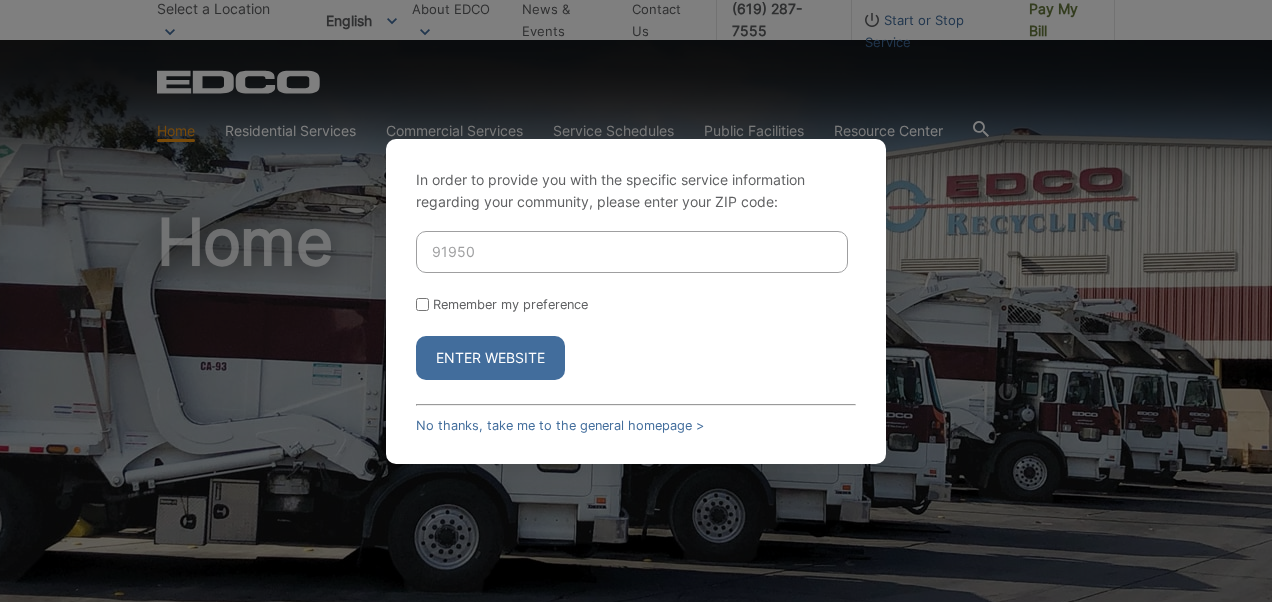 click on "Enter Website" at bounding box center [490, 358] 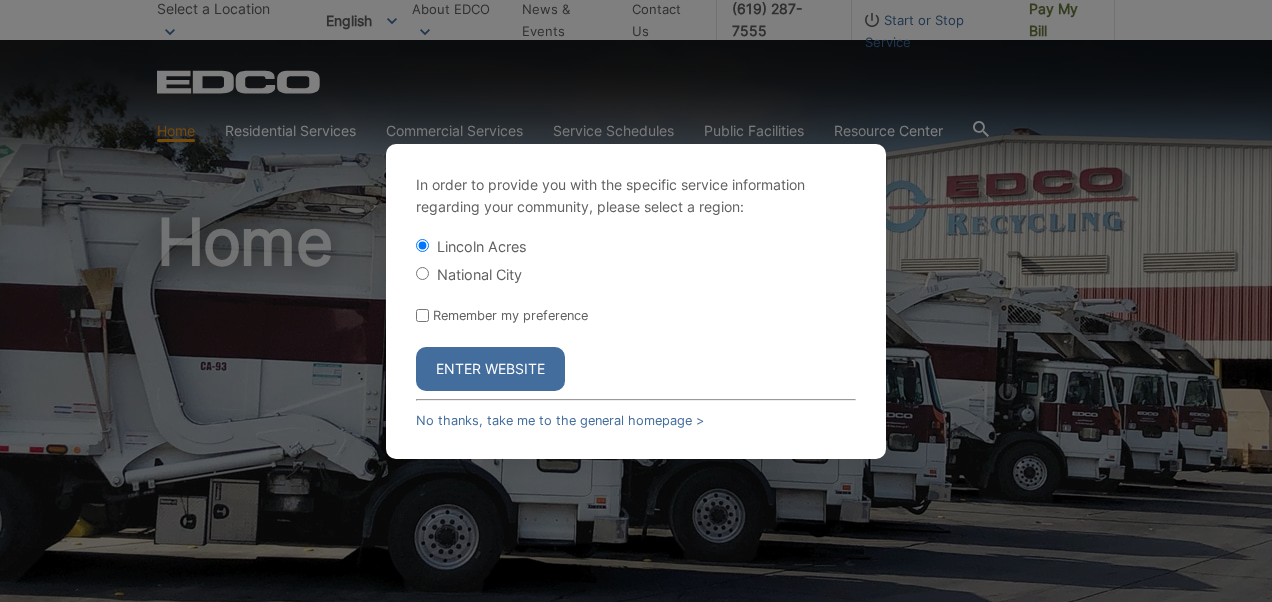 click on "National City" at bounding box center (479, 274) 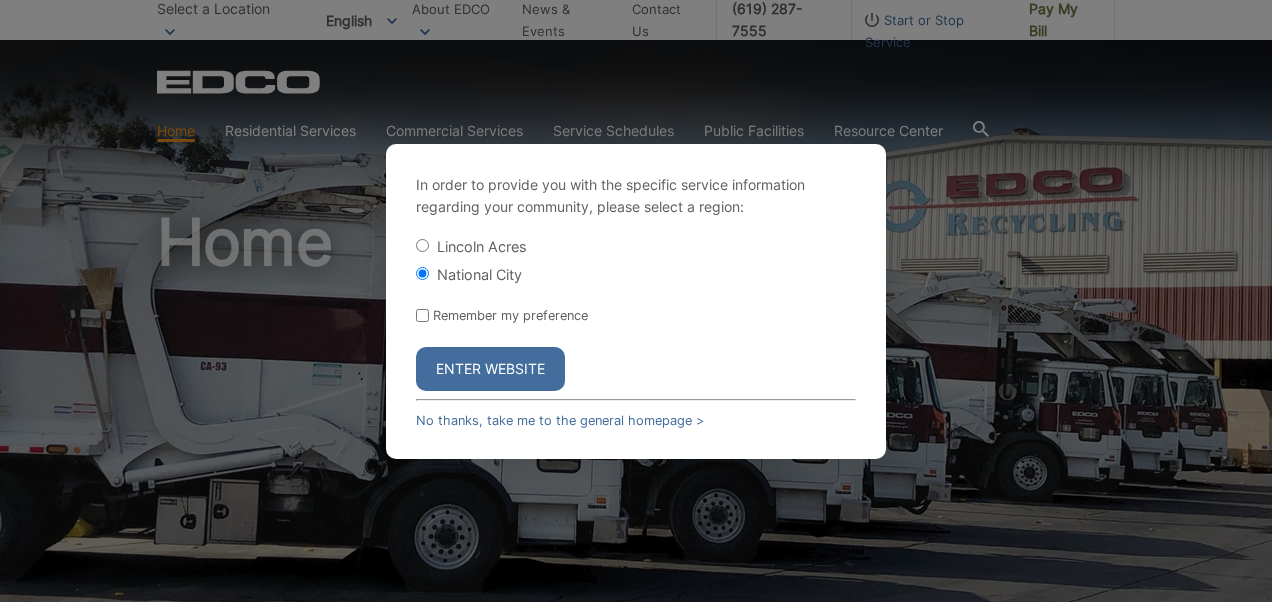 click on "Enter Website" at bounding box center (490, 369) 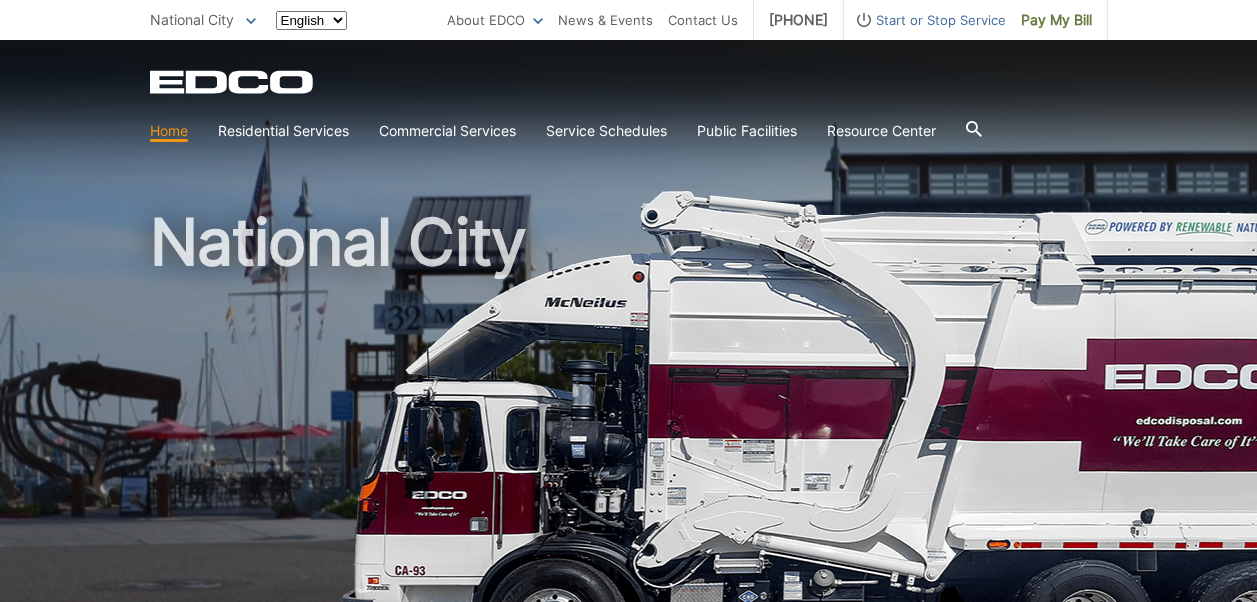 scroll, scrollTop: 0, scrollLeft: 0, axis: both 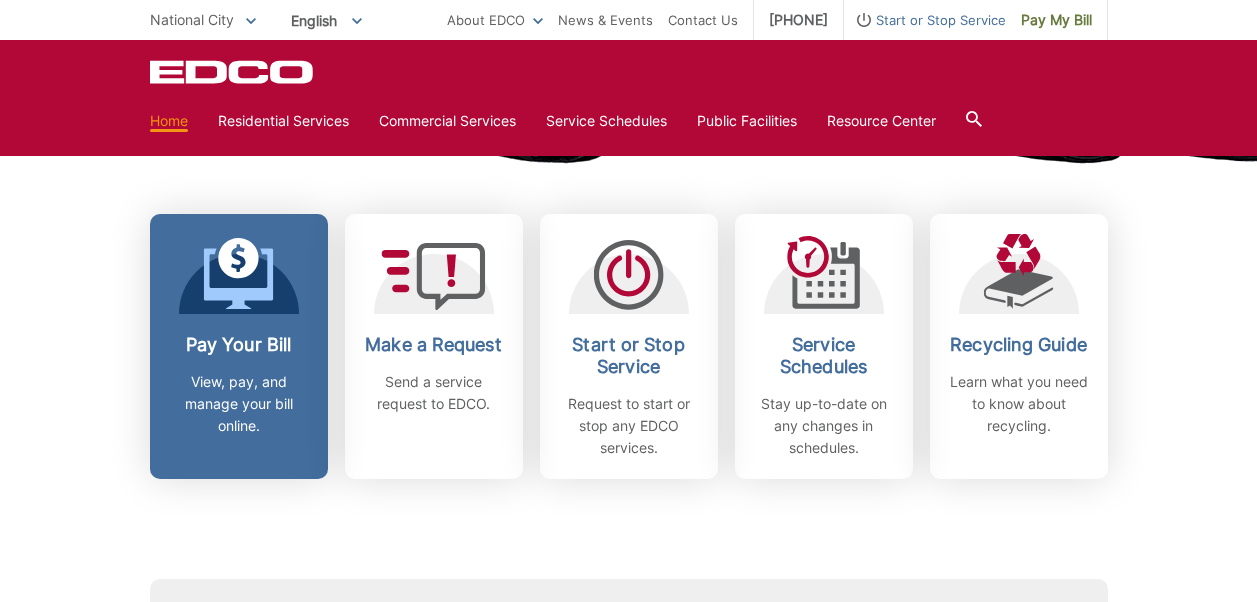 click 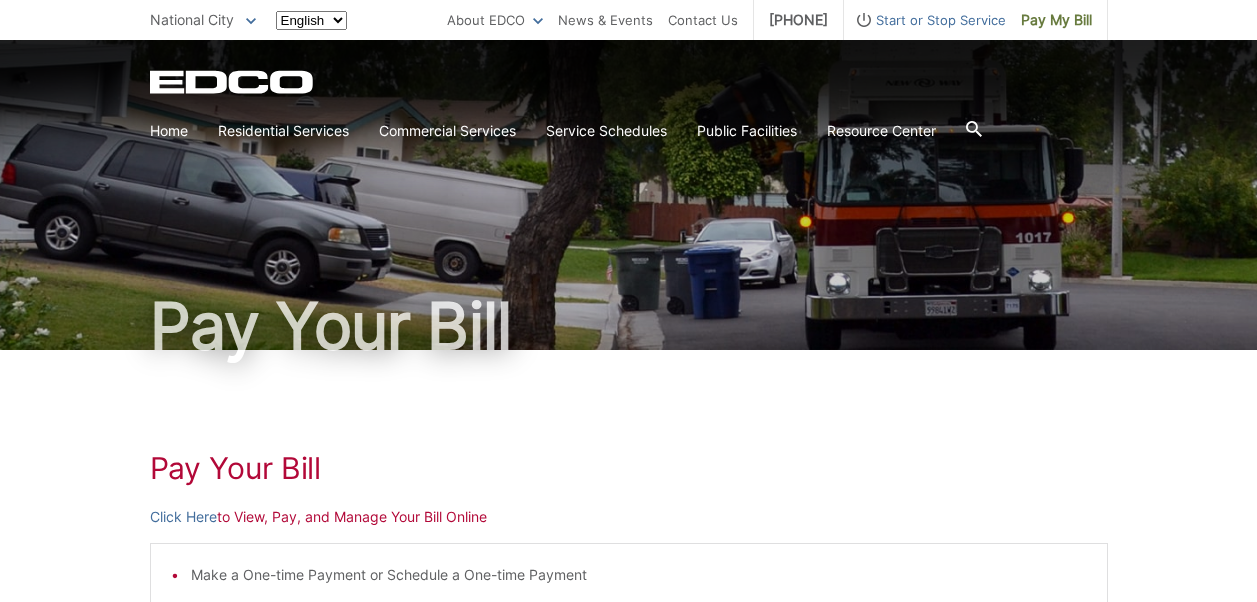 scroll, scrollTop: 0, scrollLeft: 0, axis: both 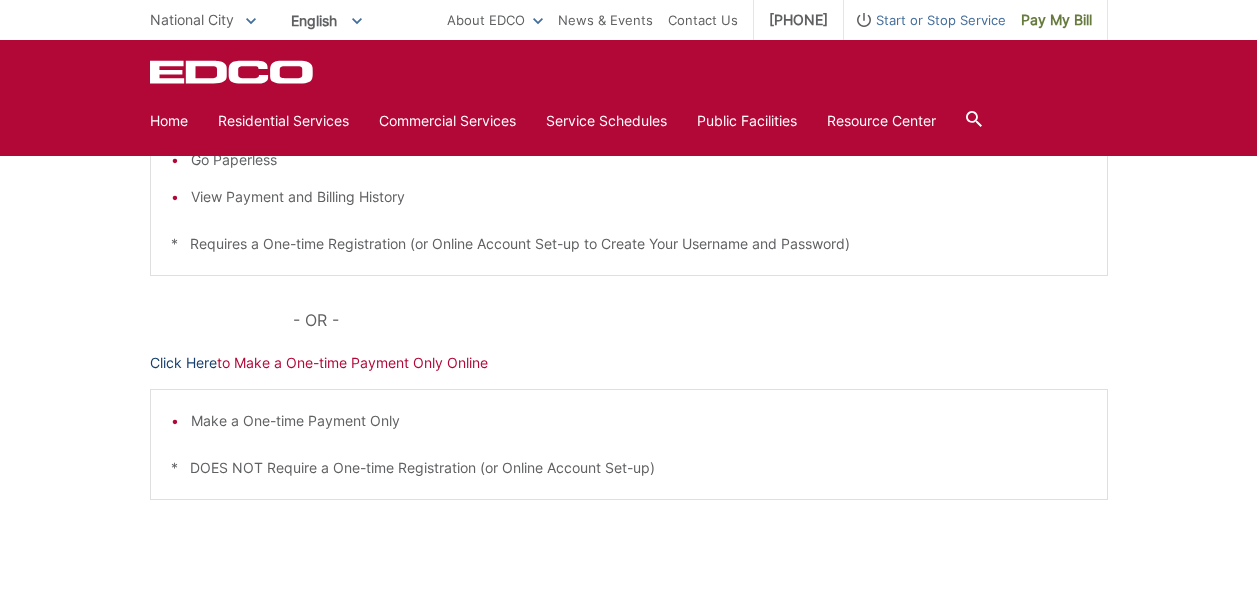 click on "Click Here" at bounding box center (183, 363) 